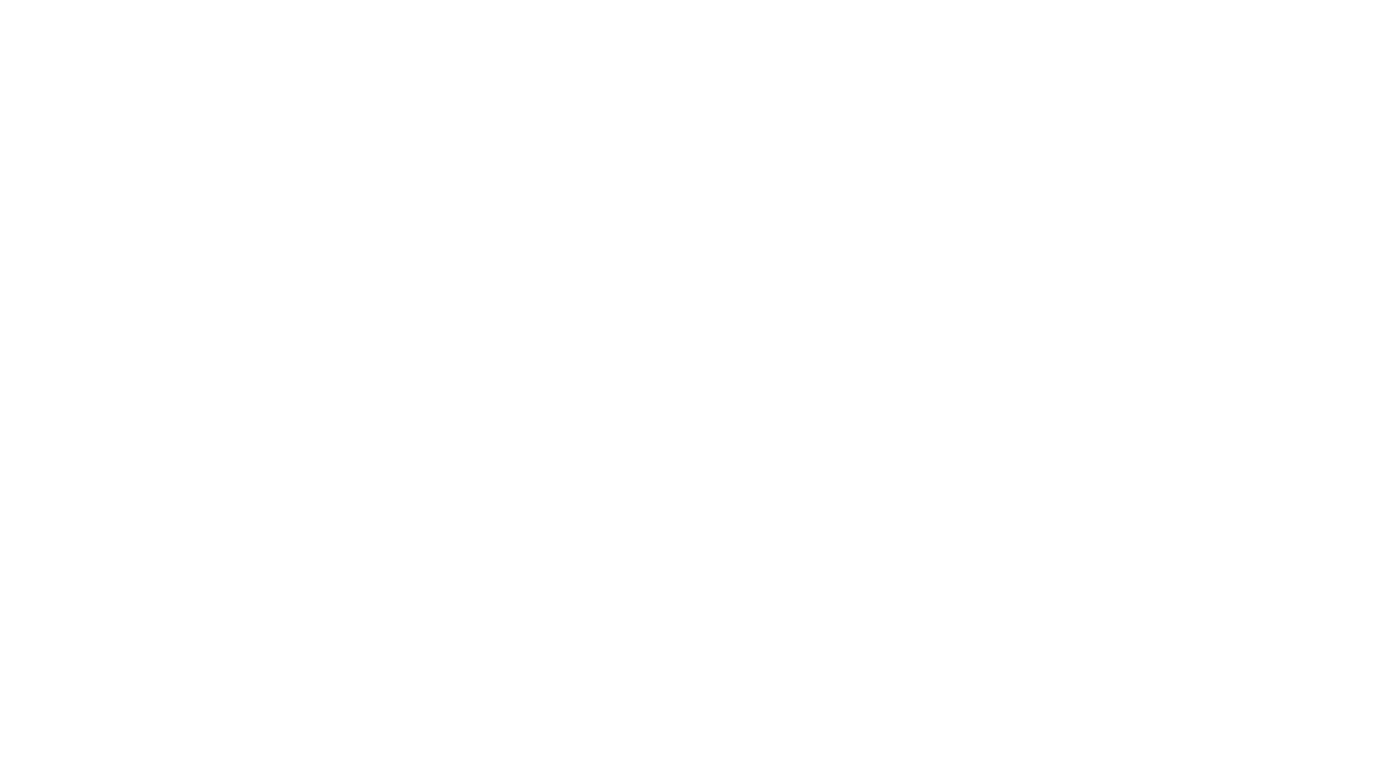 scroll, scrollTop: 0, scrollLeft: 0, axis: both 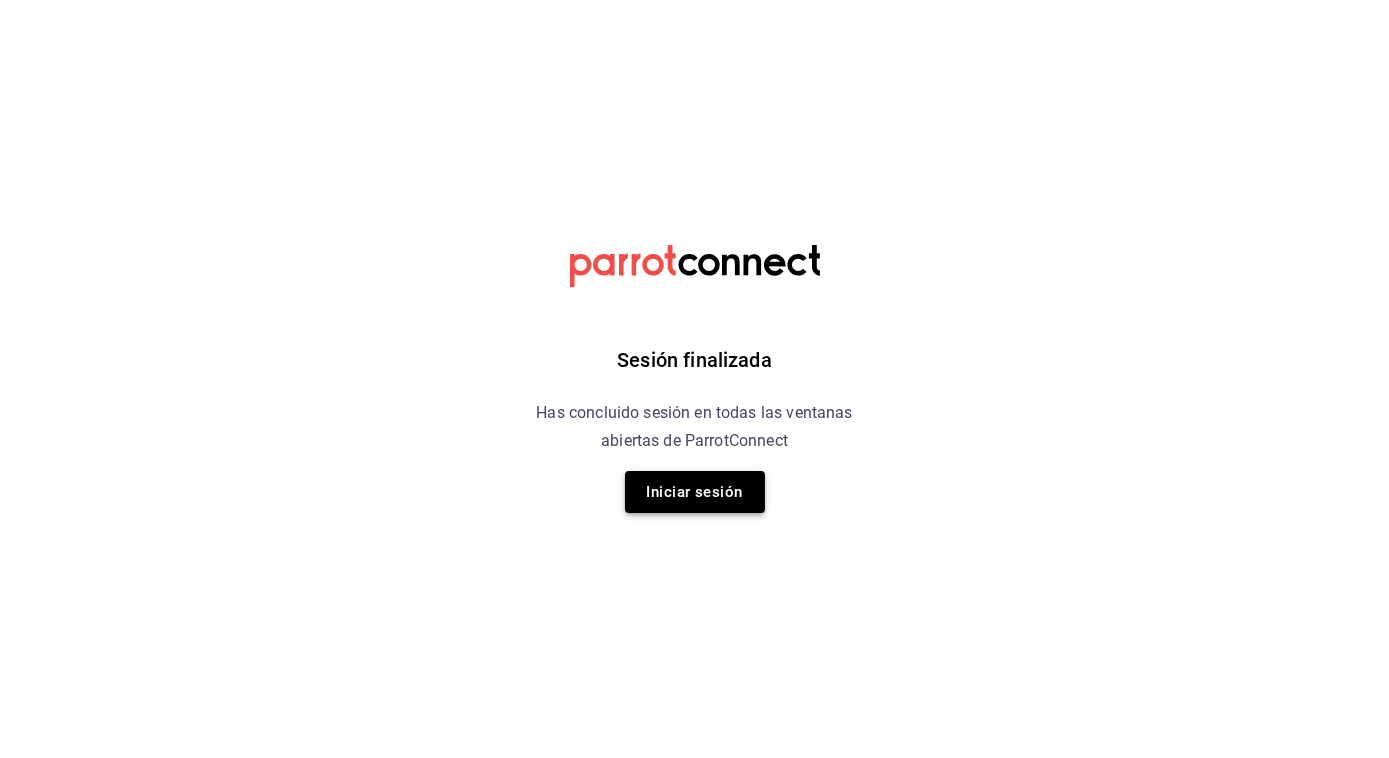 click on "Iniciar sesión" at bounding box center [695, 492] 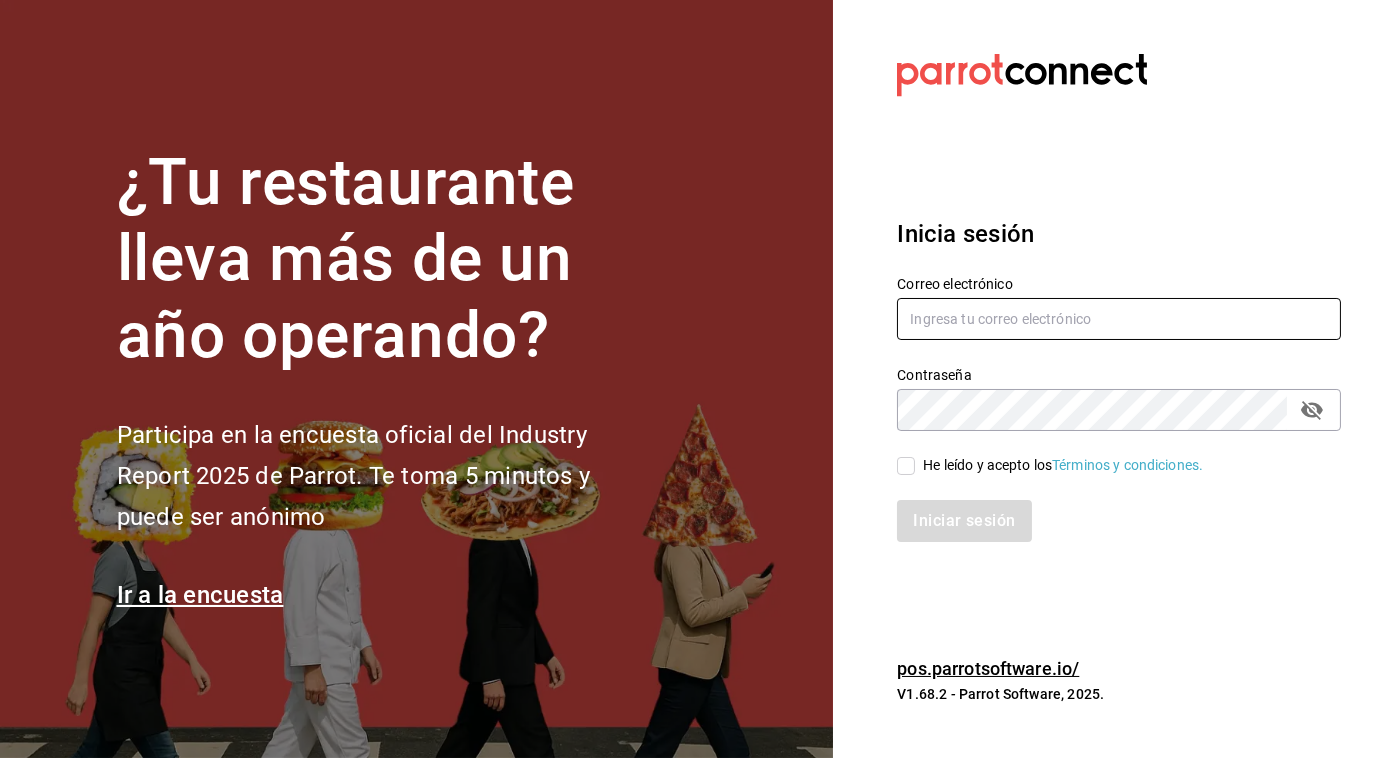 click at bounding box center [1119, 319] 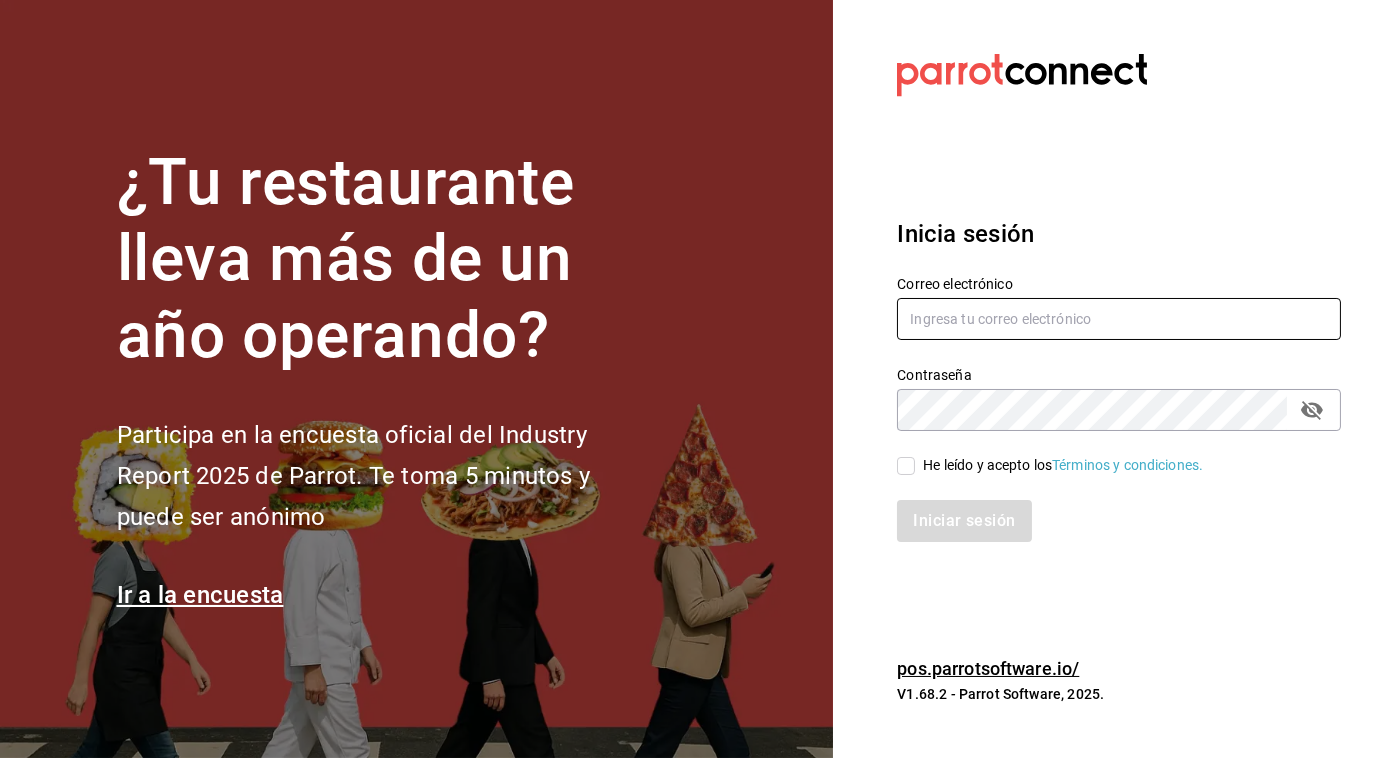 type on "[USERNAME]@example.com" 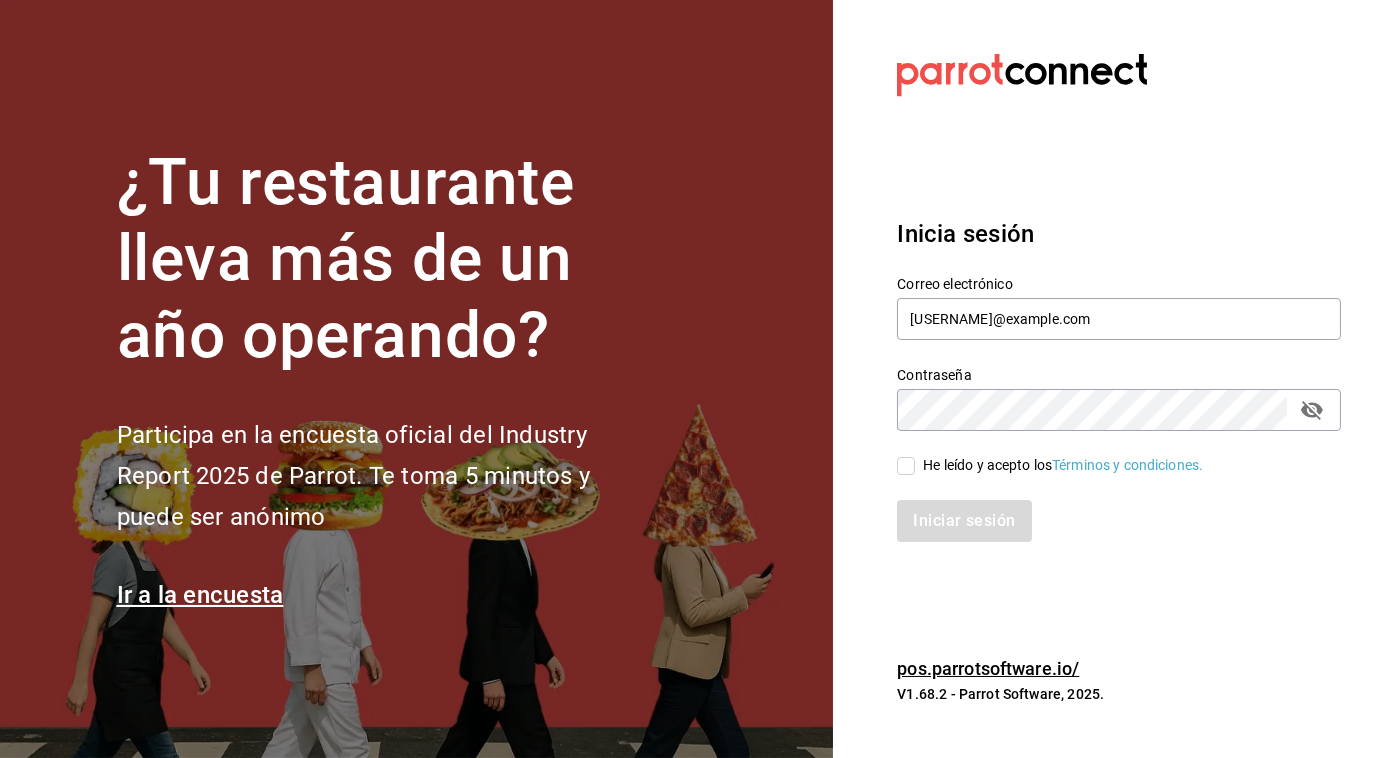 click on "He leído y acepto los  Términos y condiciones." at bounding box center [906, 466] 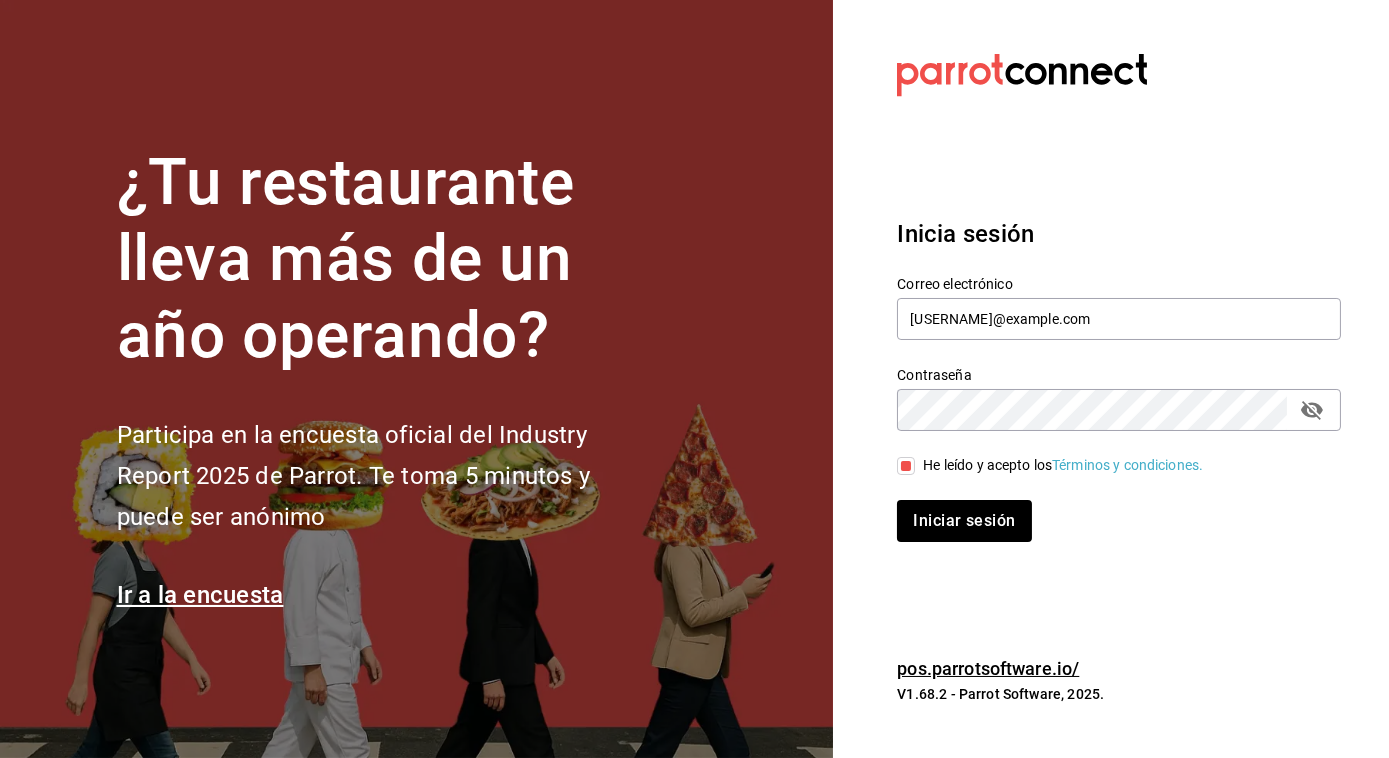 click 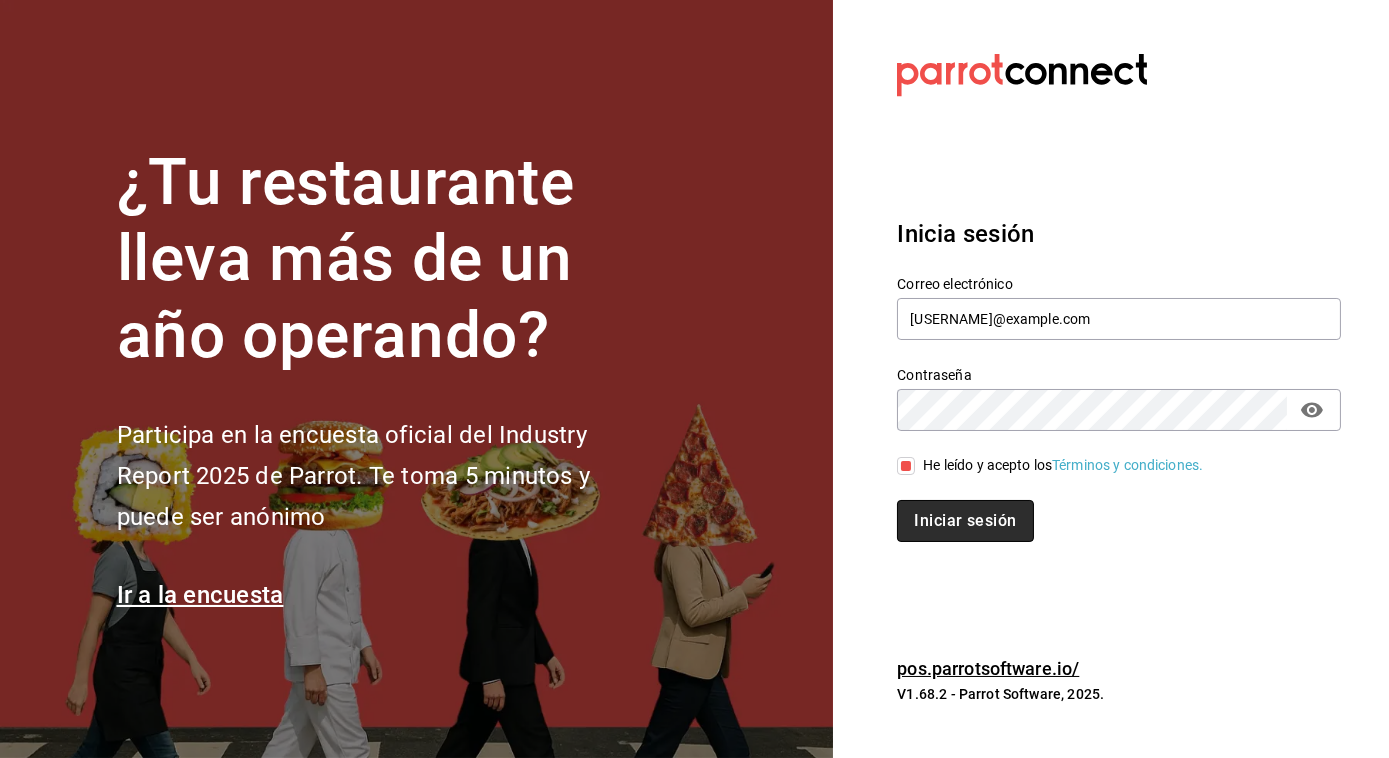 click on "Iniciar sesión" at bounding box center [965, 521] 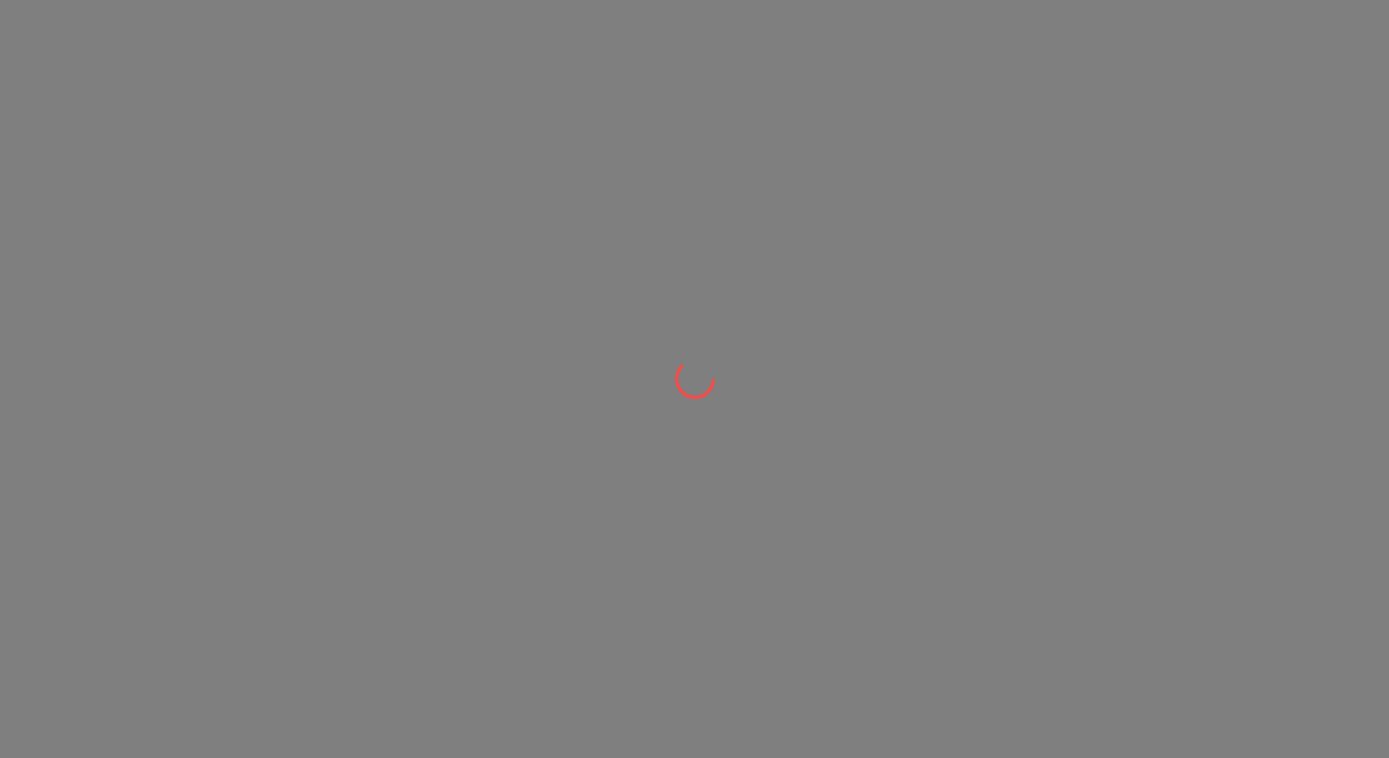 scroll, scrollTop: 0, scrollLeft: 0, axis: both 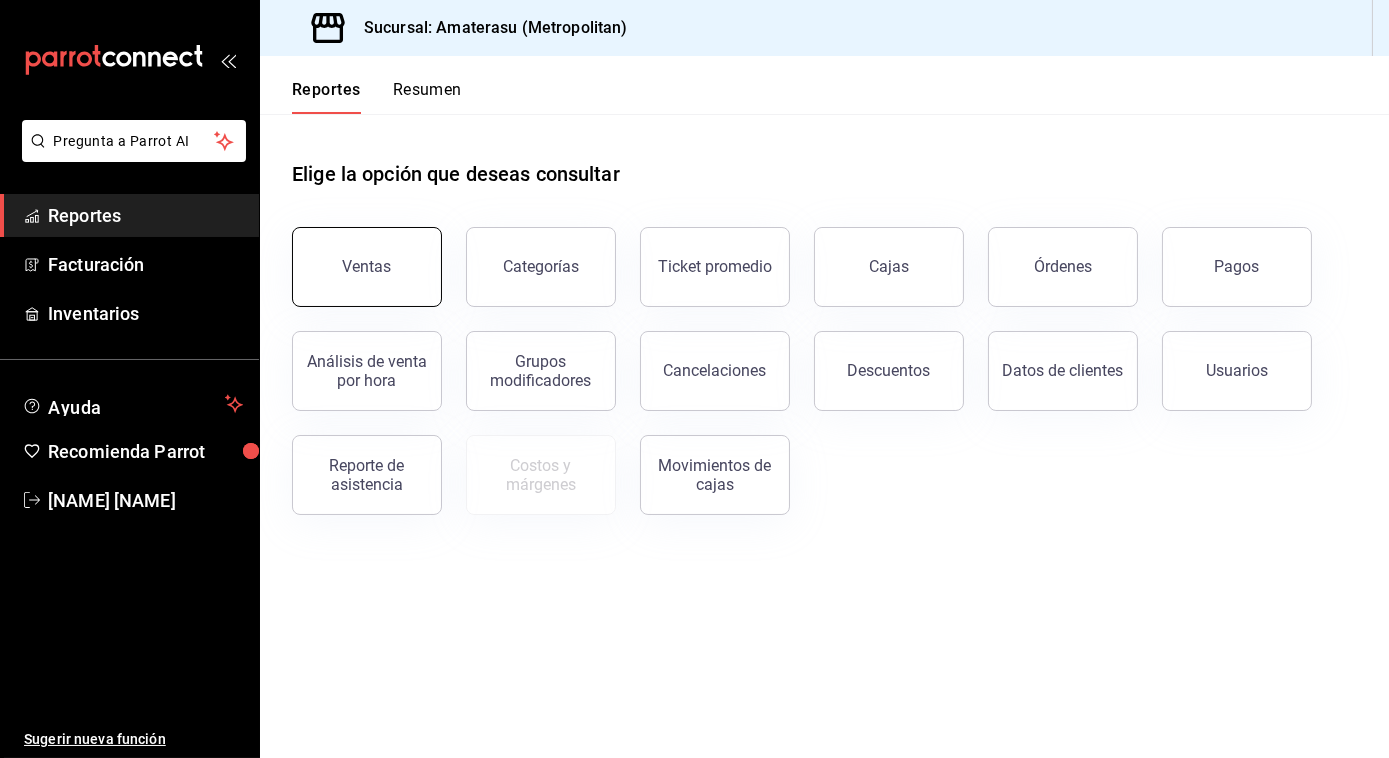 click on "Ventas" at bounding box center [367, 267] 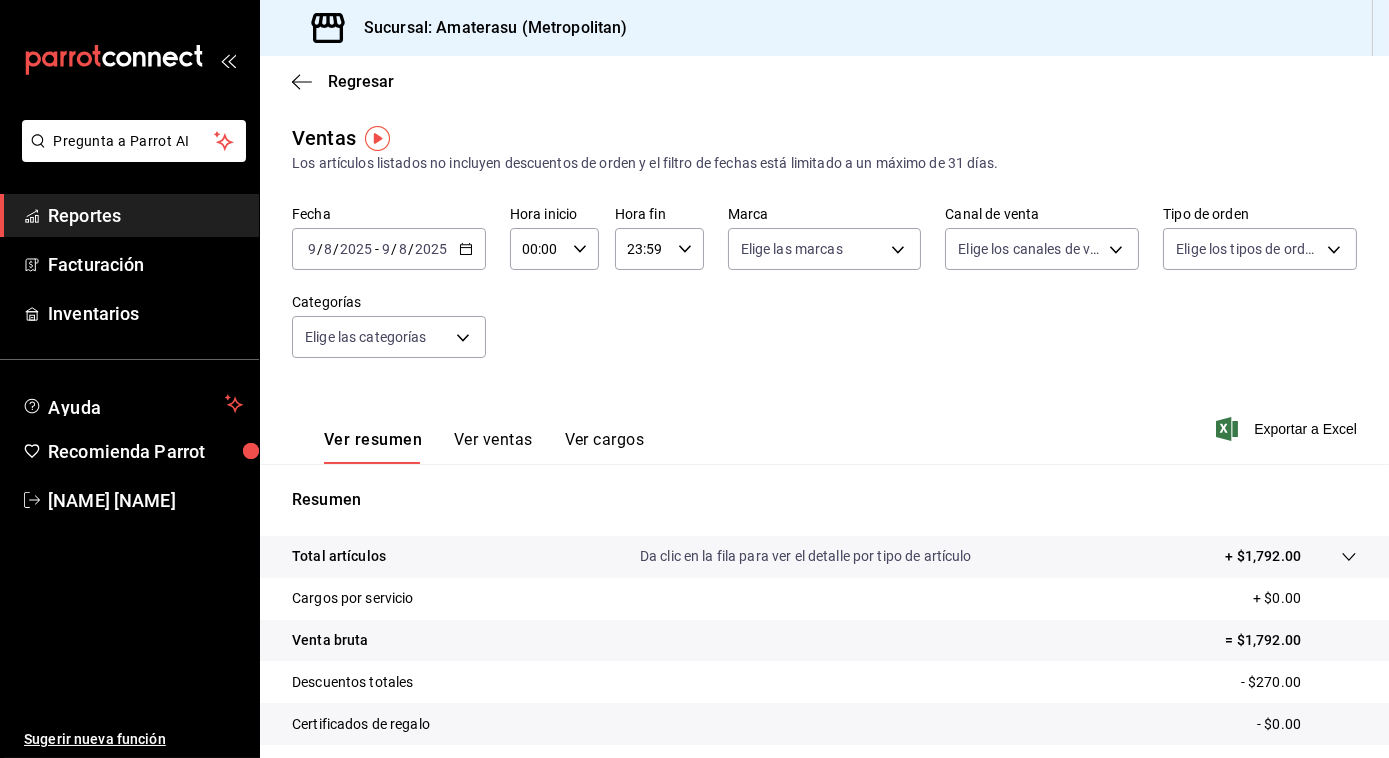 click 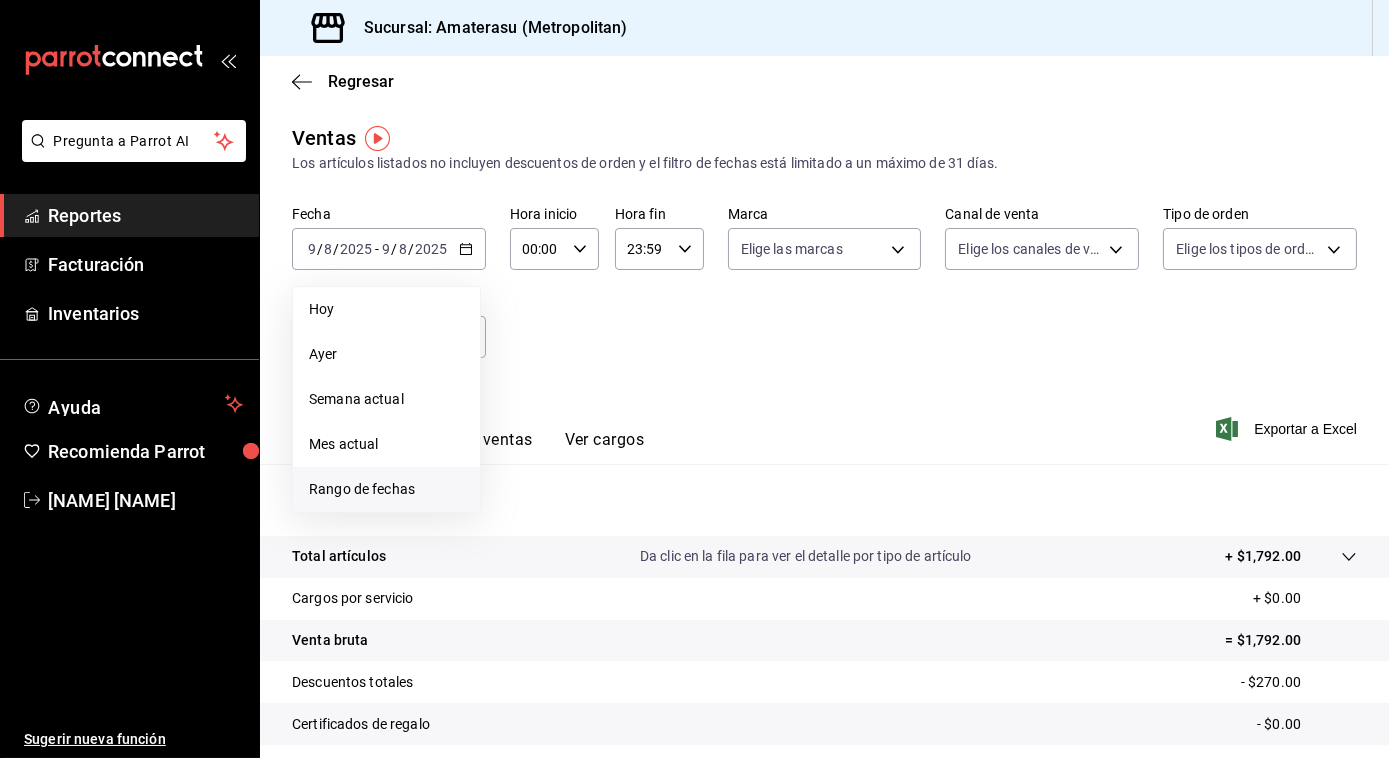 click on "Rango de fechas" at bounding box center (386, 489) 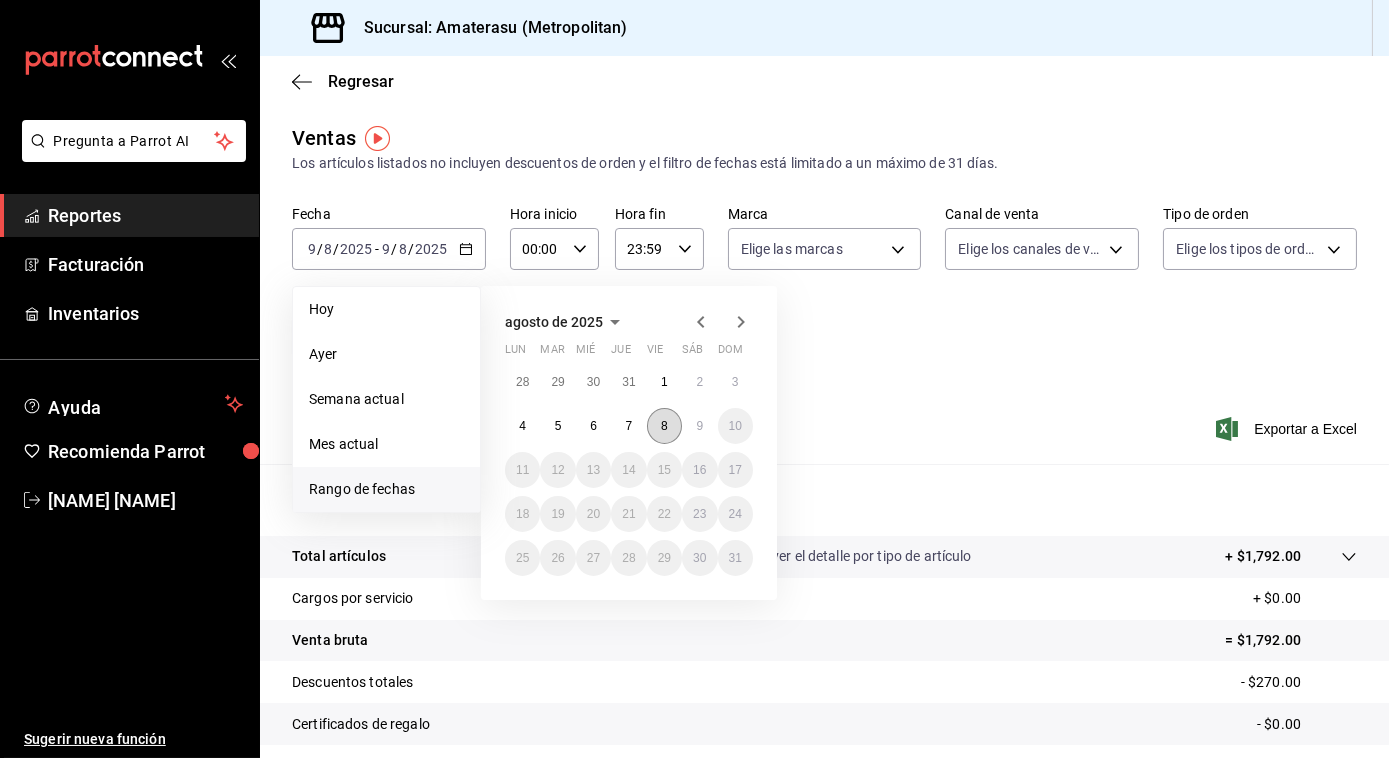 click on "8" at bounding box center (664, 426) 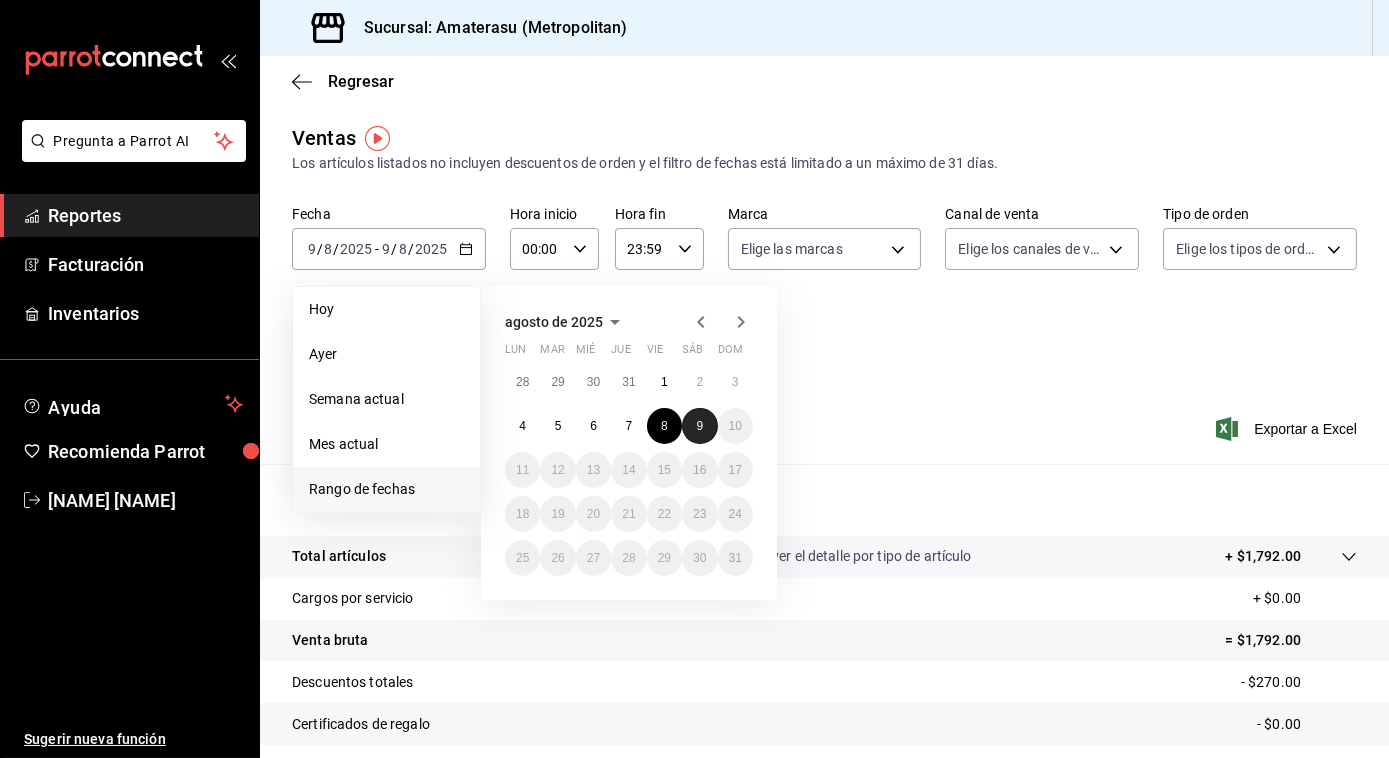 click on "9" at bounding box center (699, 426) 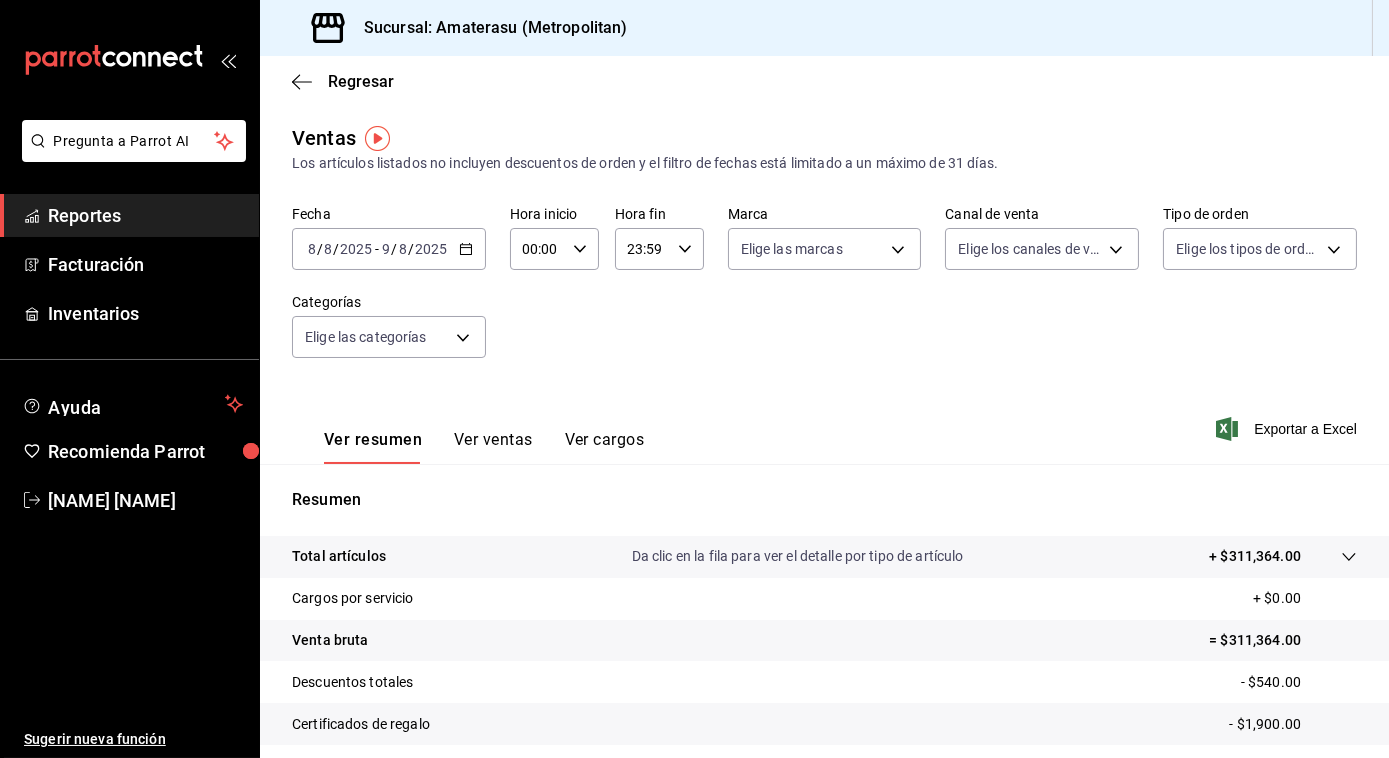 click on "00:00" at bounding box center (537, 249) 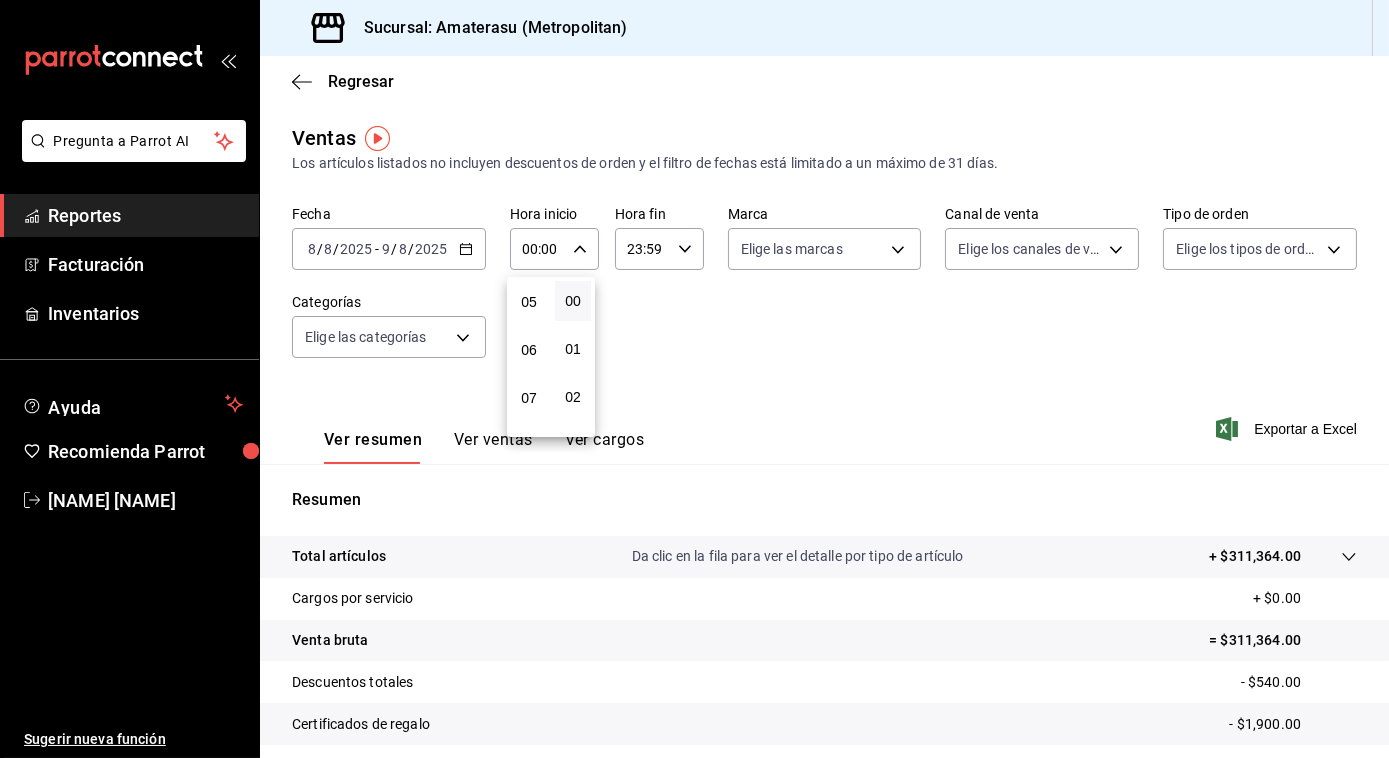 scroll, scrollTop: 244, scrollLeft: 0, axis: vertical 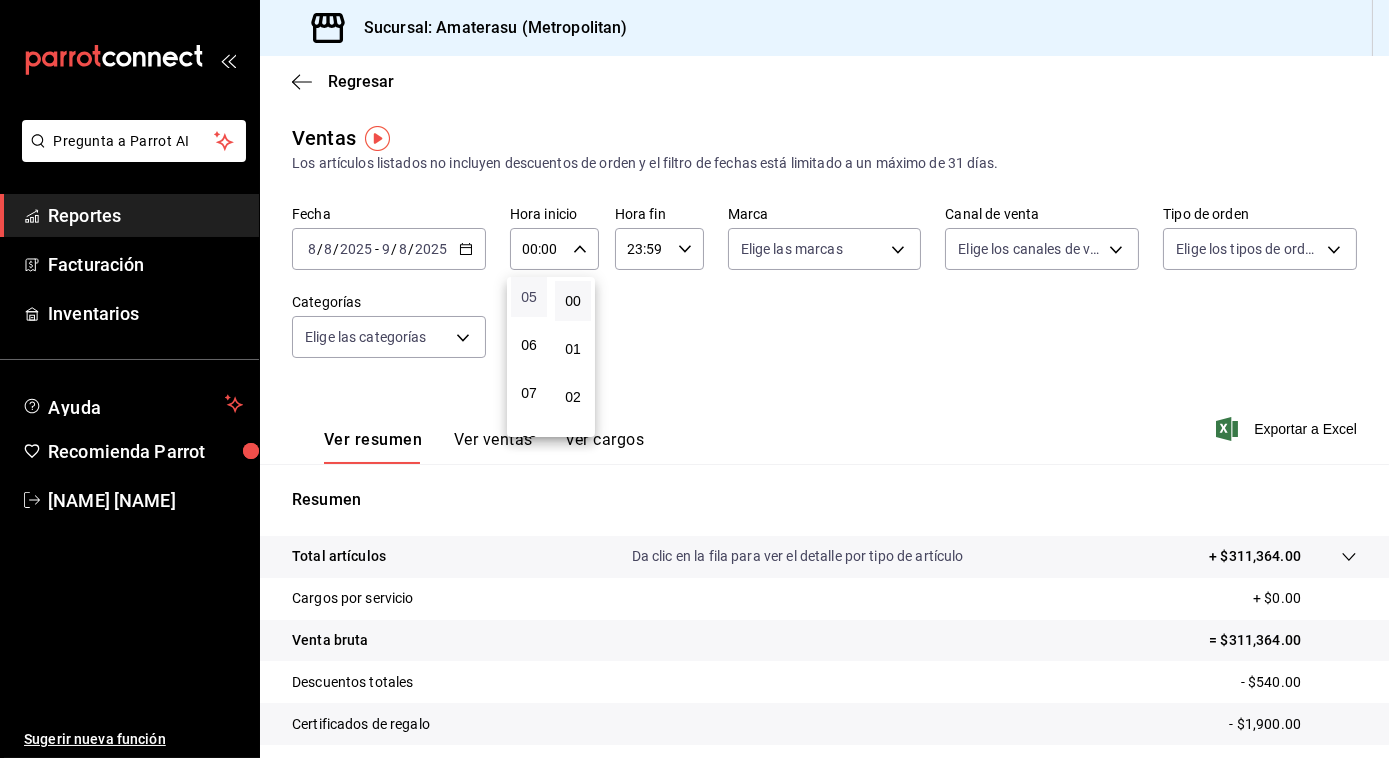 click on "05" at bounding box center [529, 297] 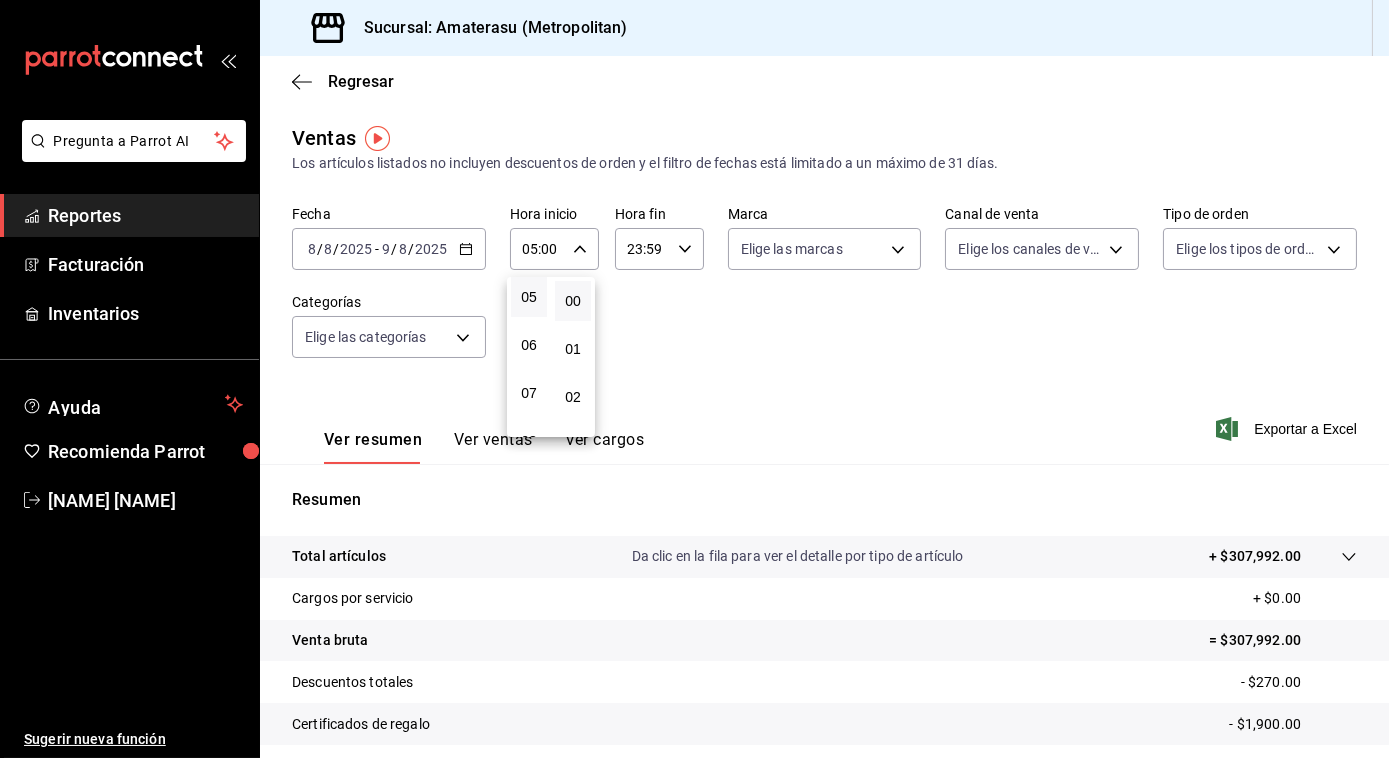click at bounding box center (694, 379) 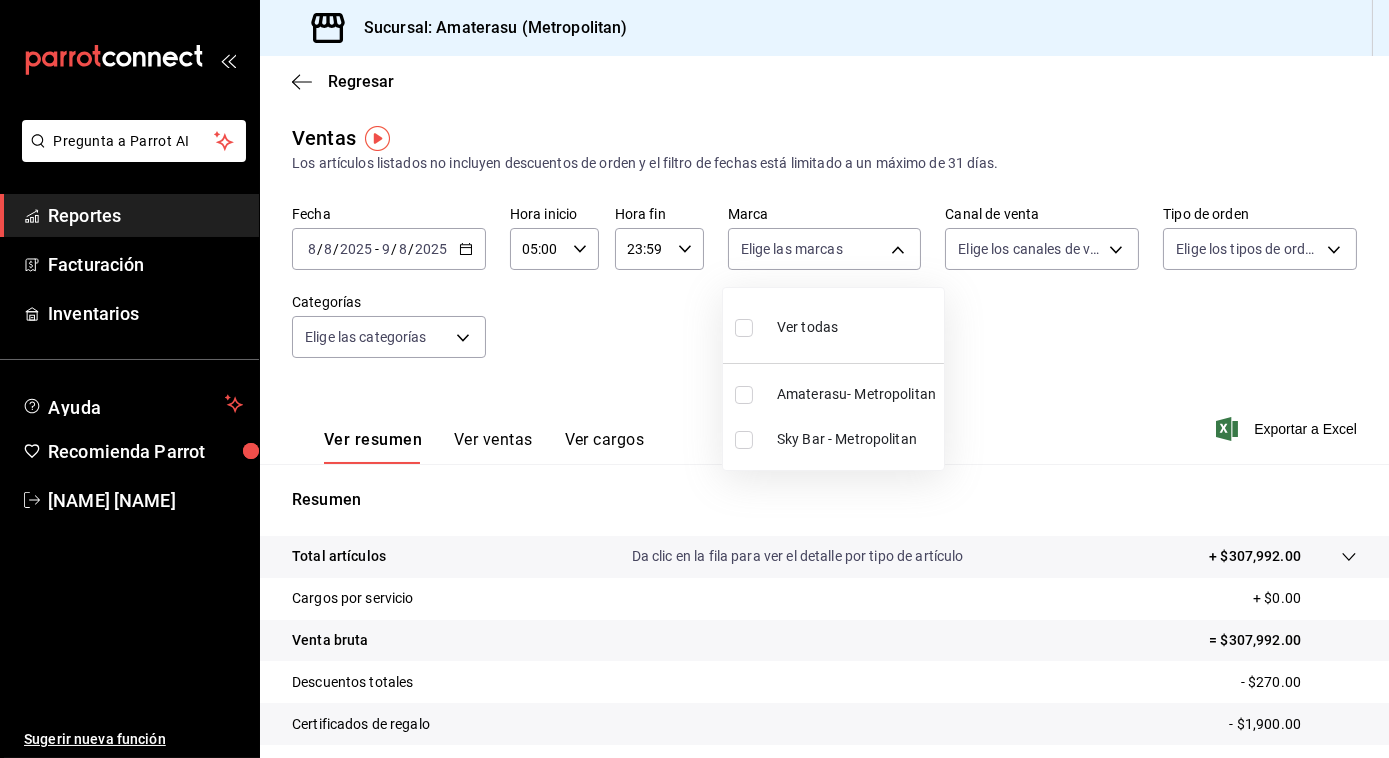click on "Pregunta a Parrot AI Reportes   Facturación   Inventarios   Ayuda Recomienda Parrot   [NAME] [NAME]   Sugerir nueva función   Sucursal: Amaterasu (Metropolitan) Regresar Ventas Los artículos listados no incluyen descuentos de orden y el filtro de fechas está limitado a un máximo de 31 días. Fecha 2025-08-08 8 / 8 / 2025 - 2025-08-09 9 / 8 / 2025 Hora inicio 05:00 Hora inicio Hora fin 23:59 Hora fin Marca Elige las marcas Canal de venta Elige los canales de venta Tipo de orden Elige los tipos de orden Categorías Elige las categorías Ver resumen Ver ventas Ver cargos Exportar a Excel Resumen Total artículos Da clic en la fila para ver el detalle por tipo de artículo + $307,992.00 Cargos por servicio + $0.00 Venta bruta = $307,992.00 Descuentos totales - $270.00 Certificados de regalo - $1,900.00 Venta total = $305,822.00 Impuestos - $42,182.34 Venta neta = $263,639.66 Pregunta a Parrot AI Reportes   Facturación   Inventarios   Ayuda Recomienda Parrot   [NAME] [NAME]" at bounding box center (694, 379) 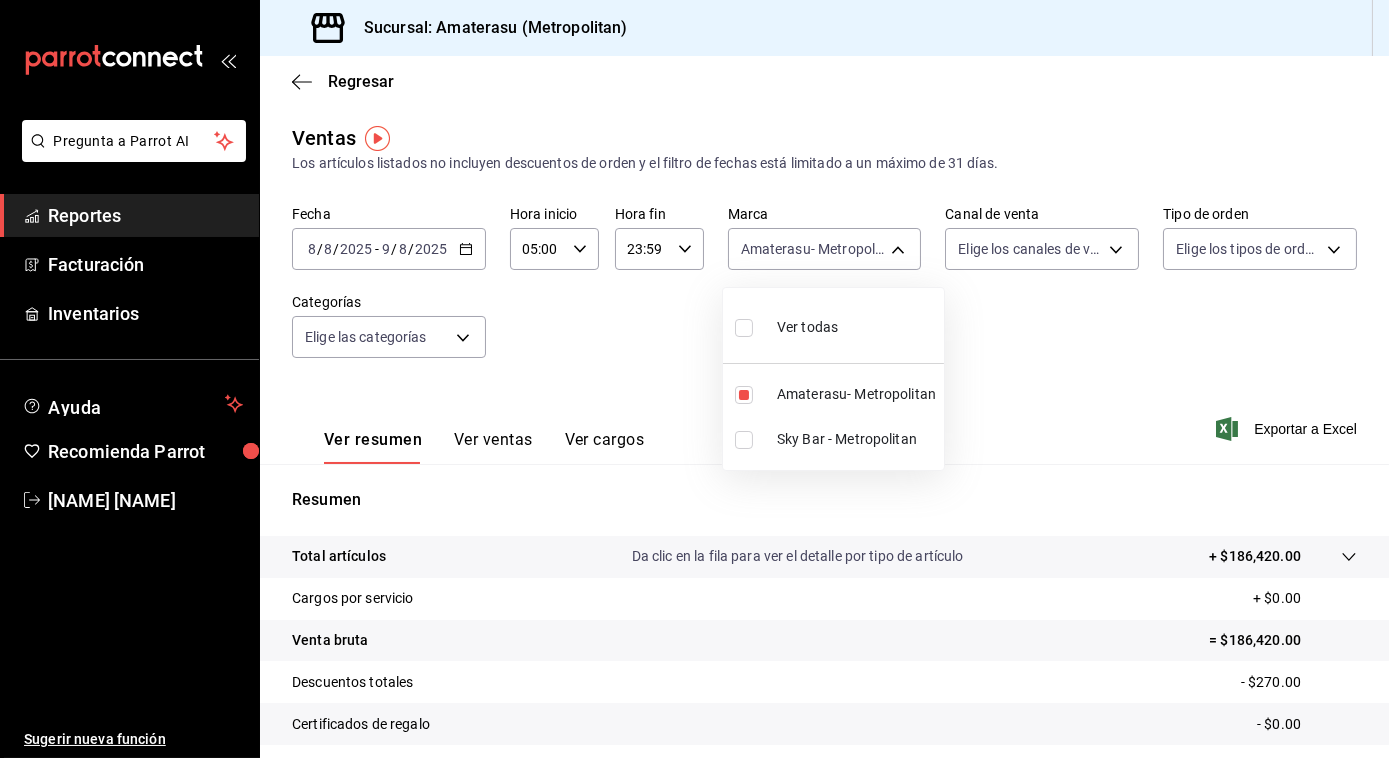 click at bounding box center (694, 379) 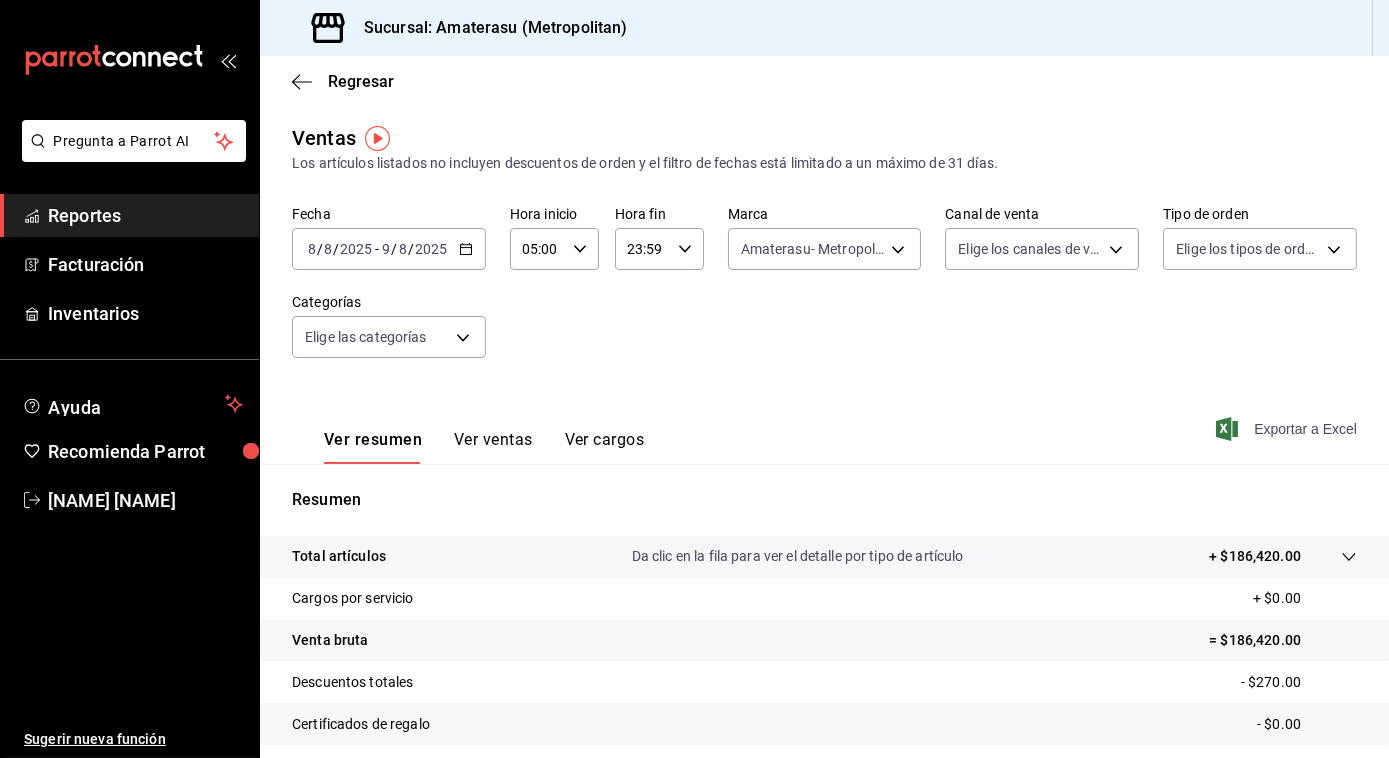 click on "Exportar a Excel" at bounding box center [1288, 429] 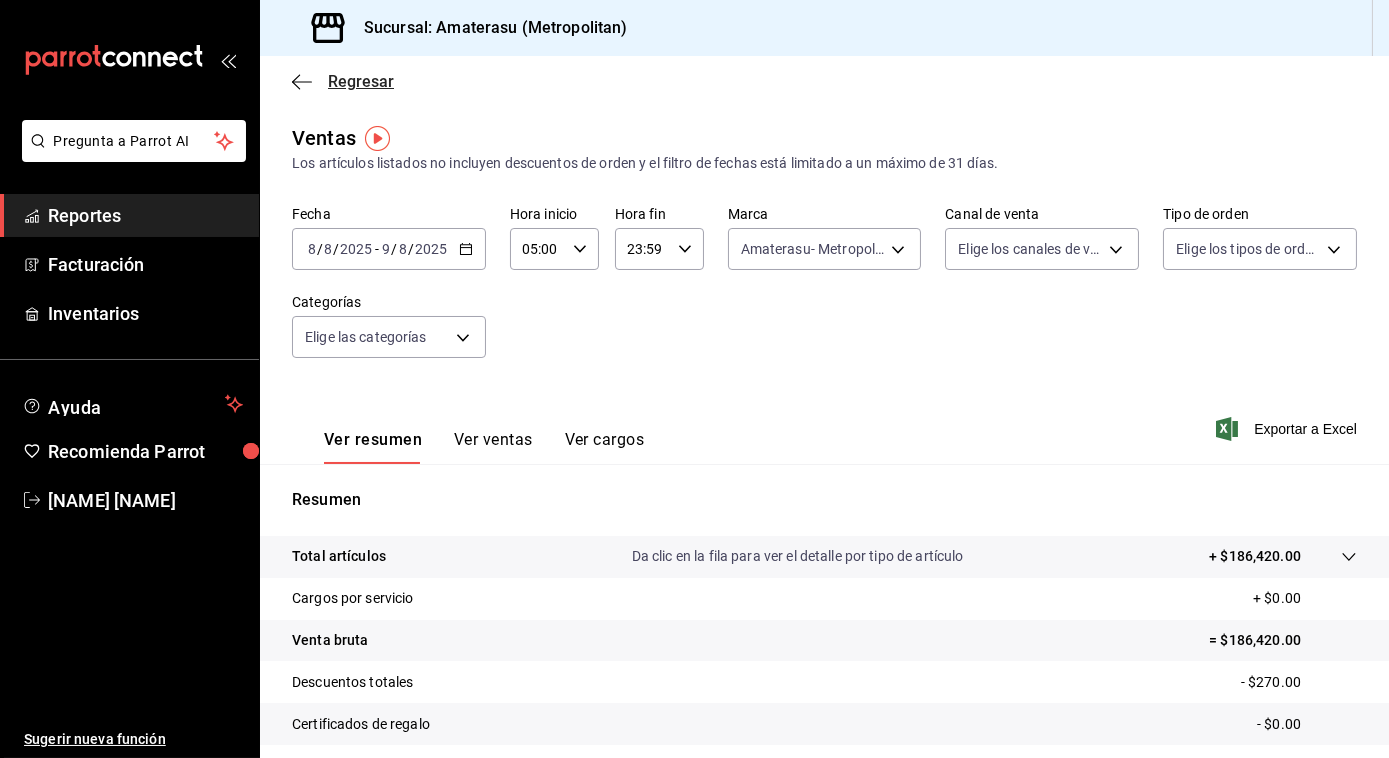 click 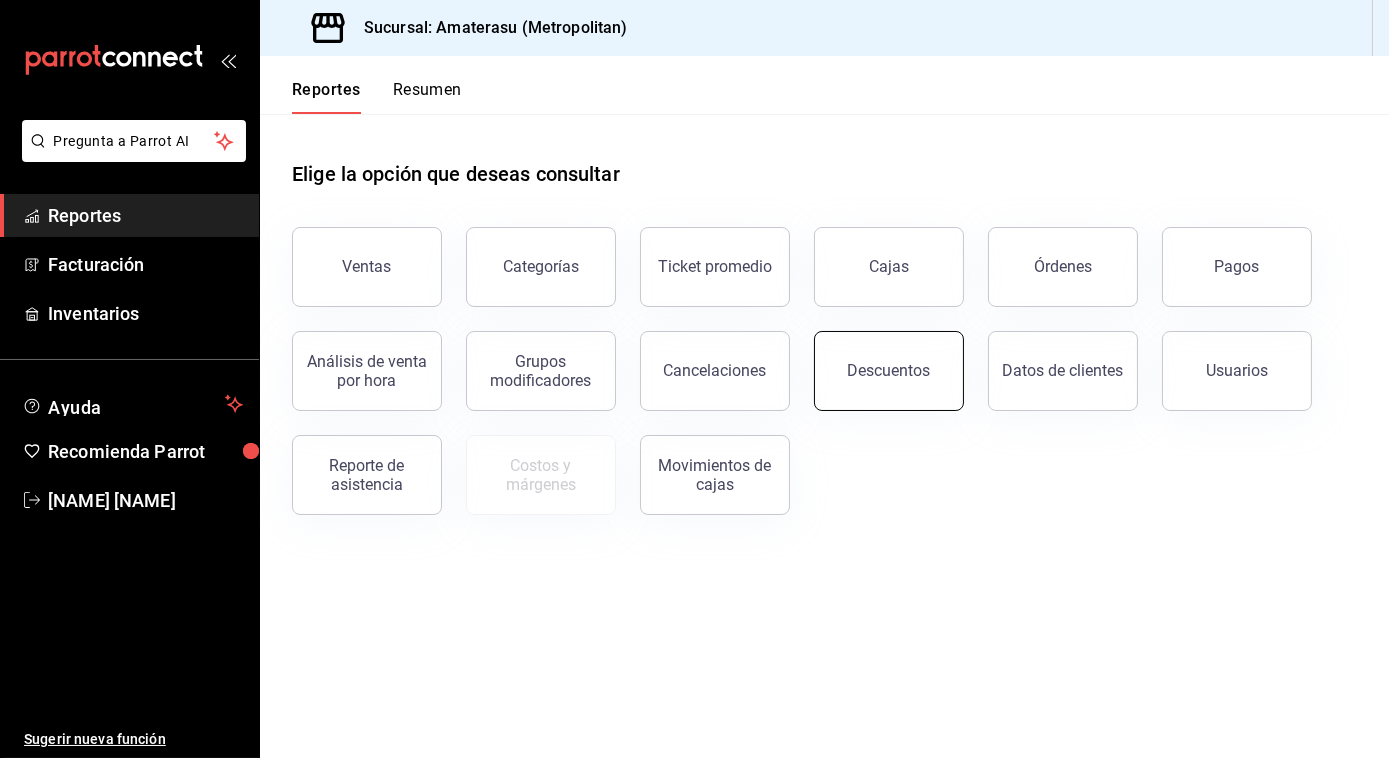 click on "Descuentos" at bounding box center (889, 370) 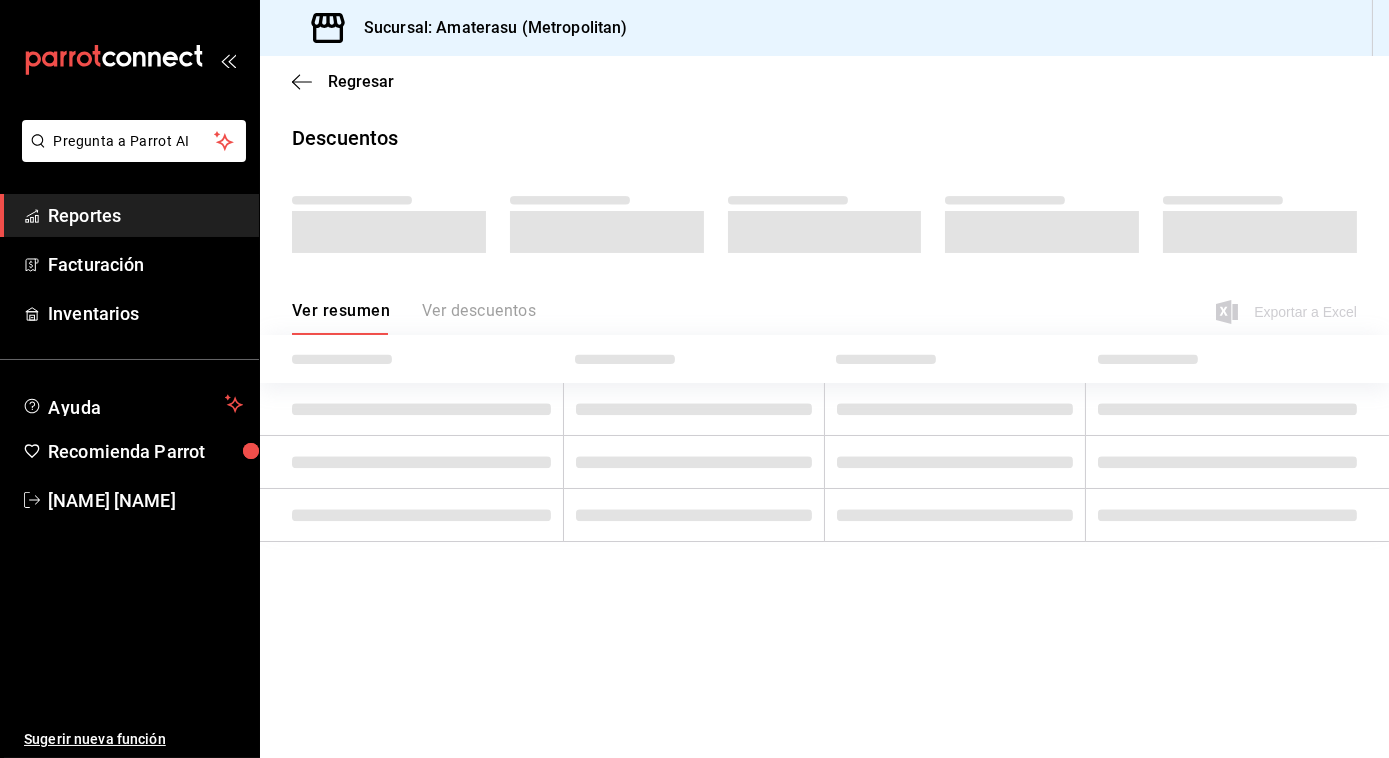 click at bounding box center [954, 359] 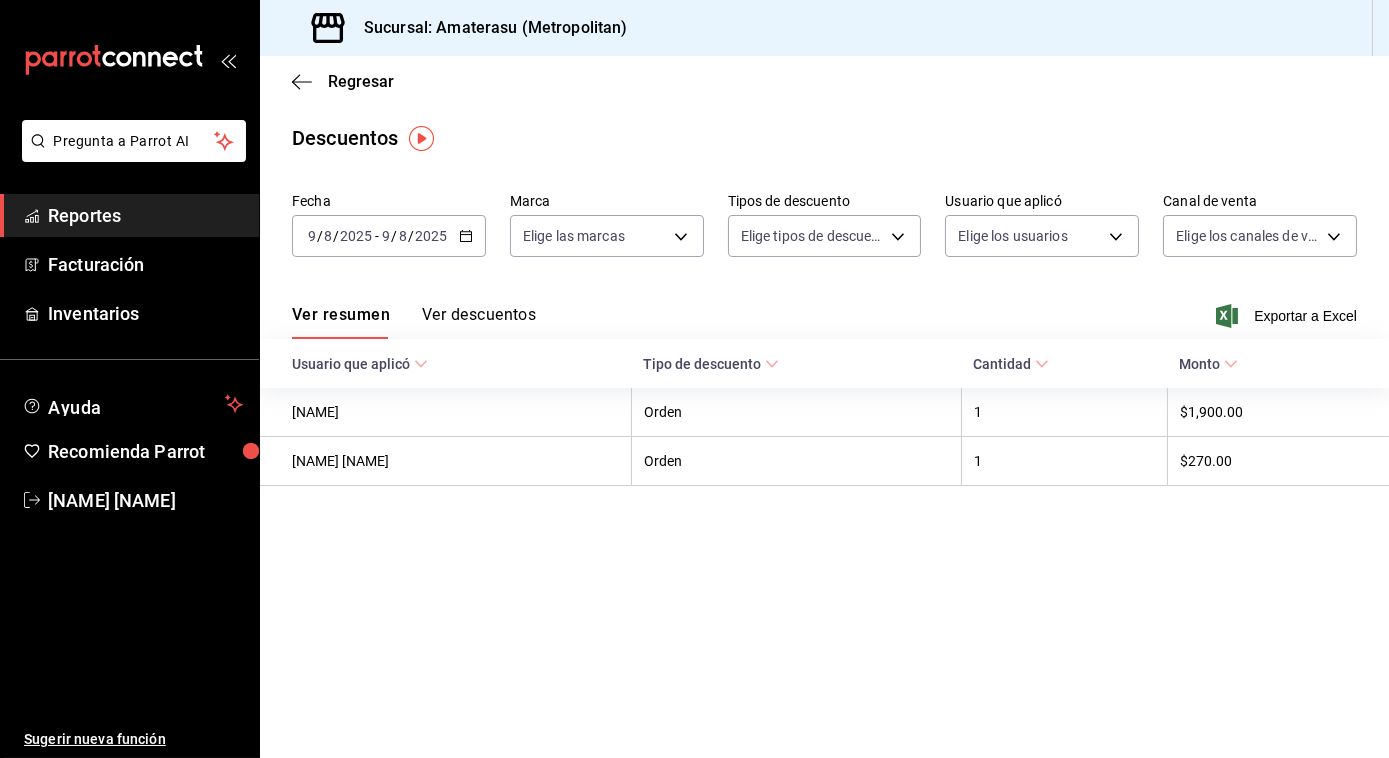 click 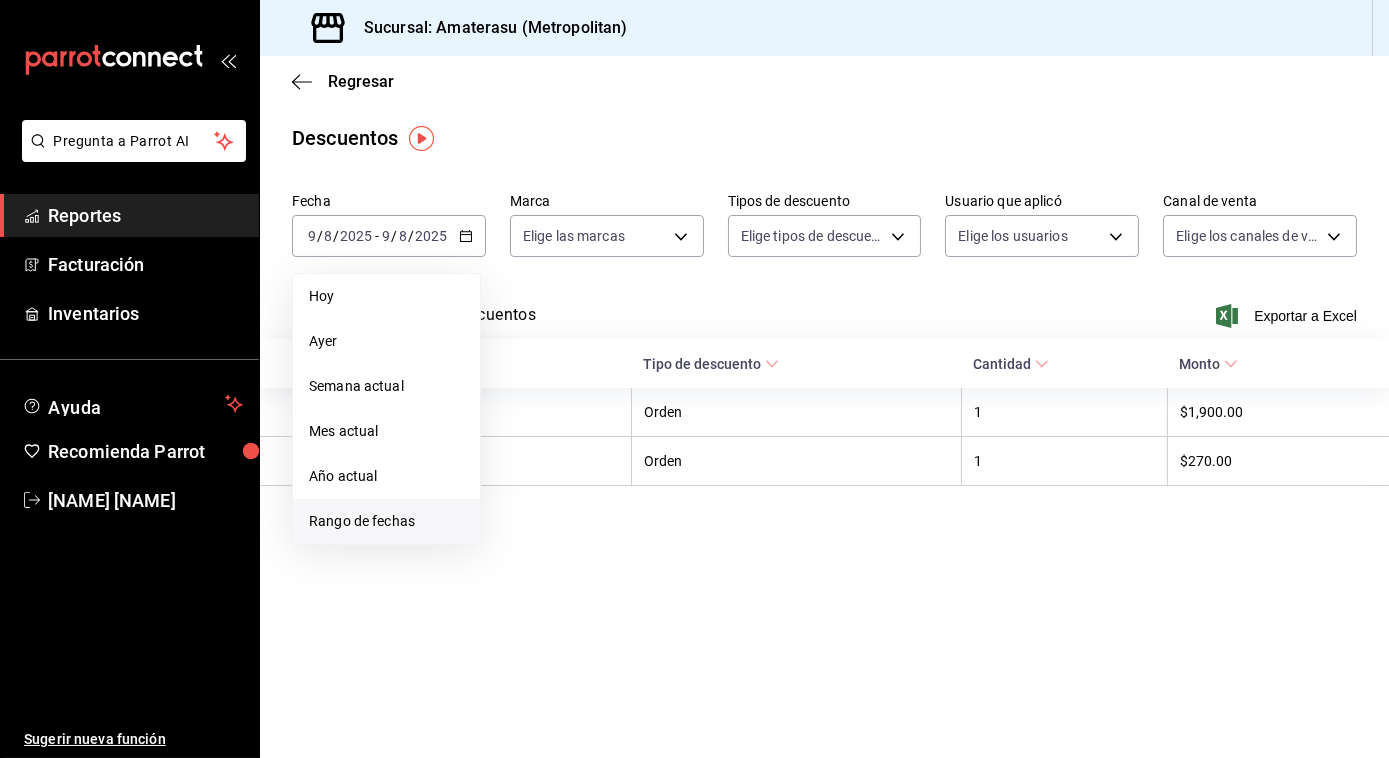 click on "Rango de fechas" at bounding box center (386, 521) 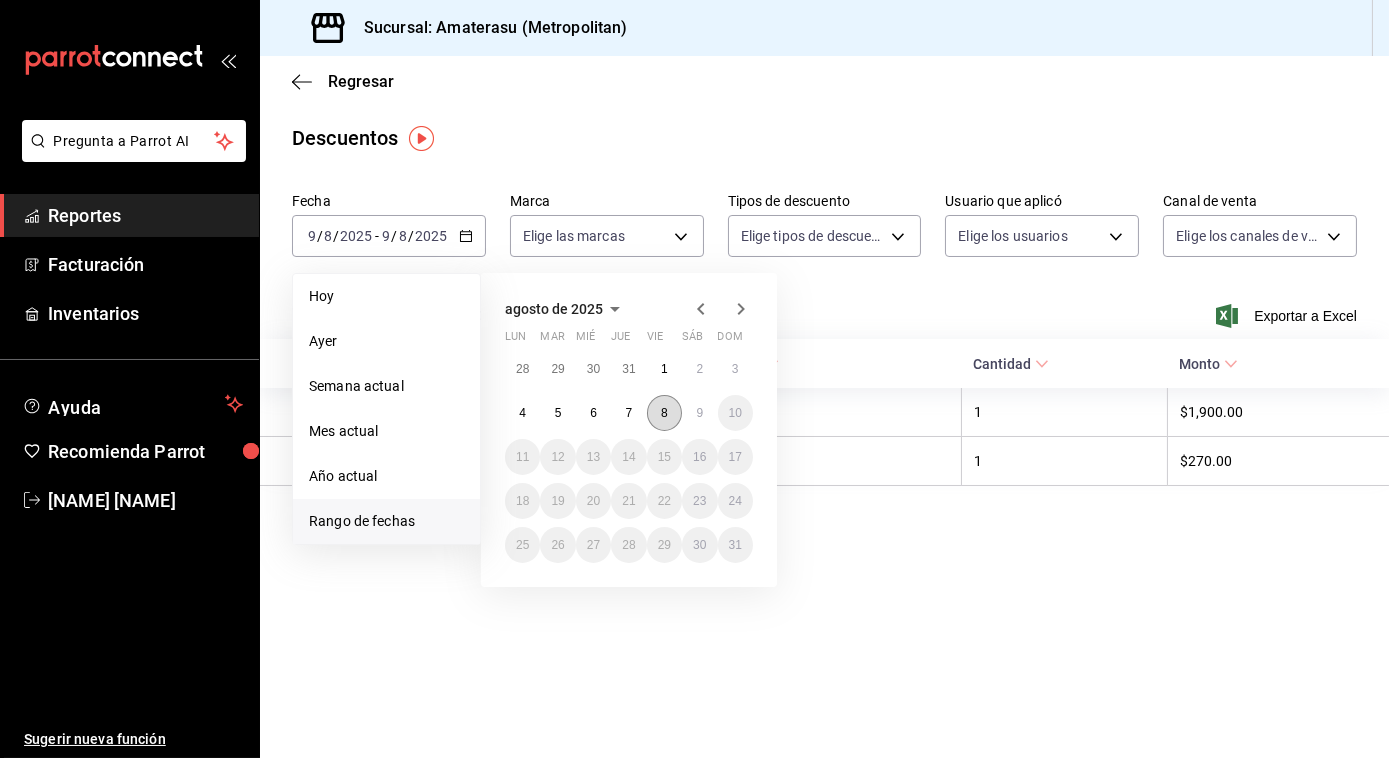 click on "8" at bounding box center [664, 413] 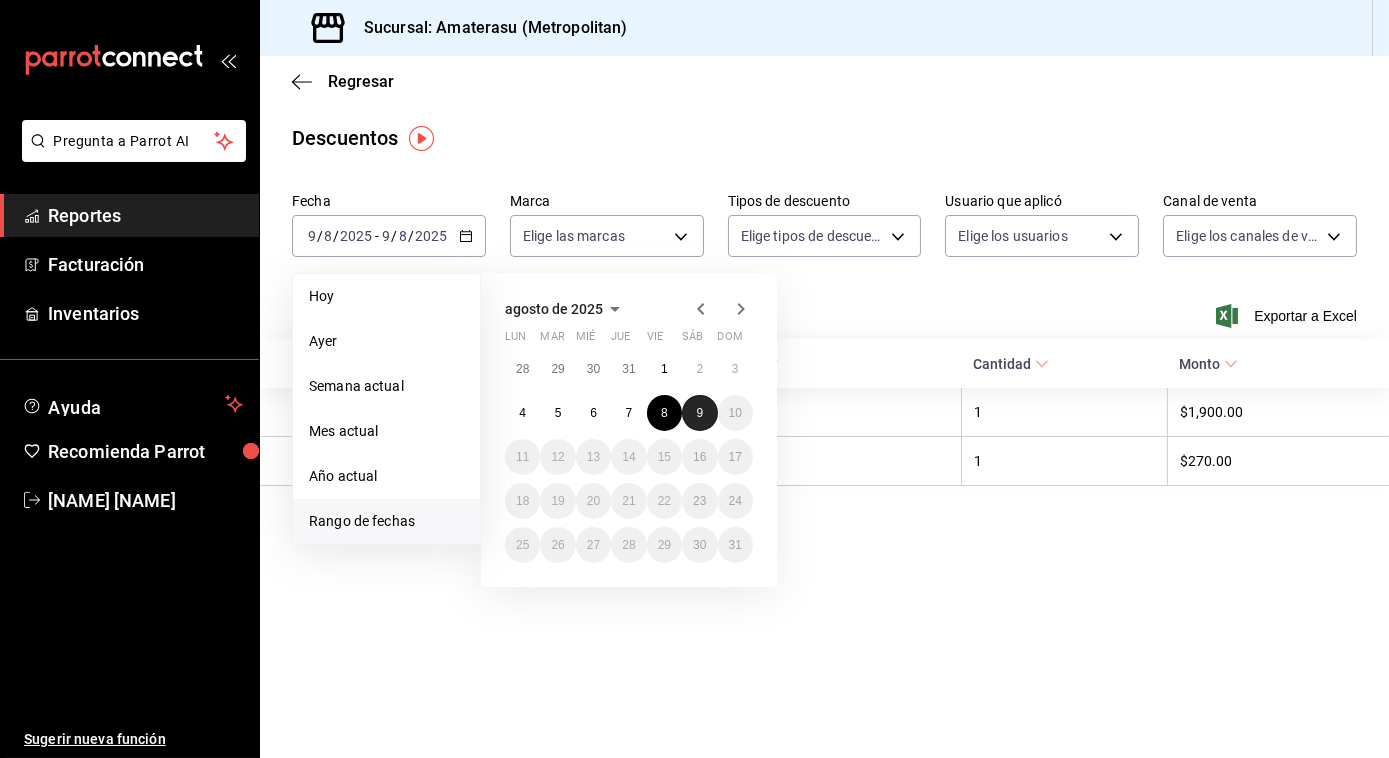 click on "9" at bounding box center [699, 413] 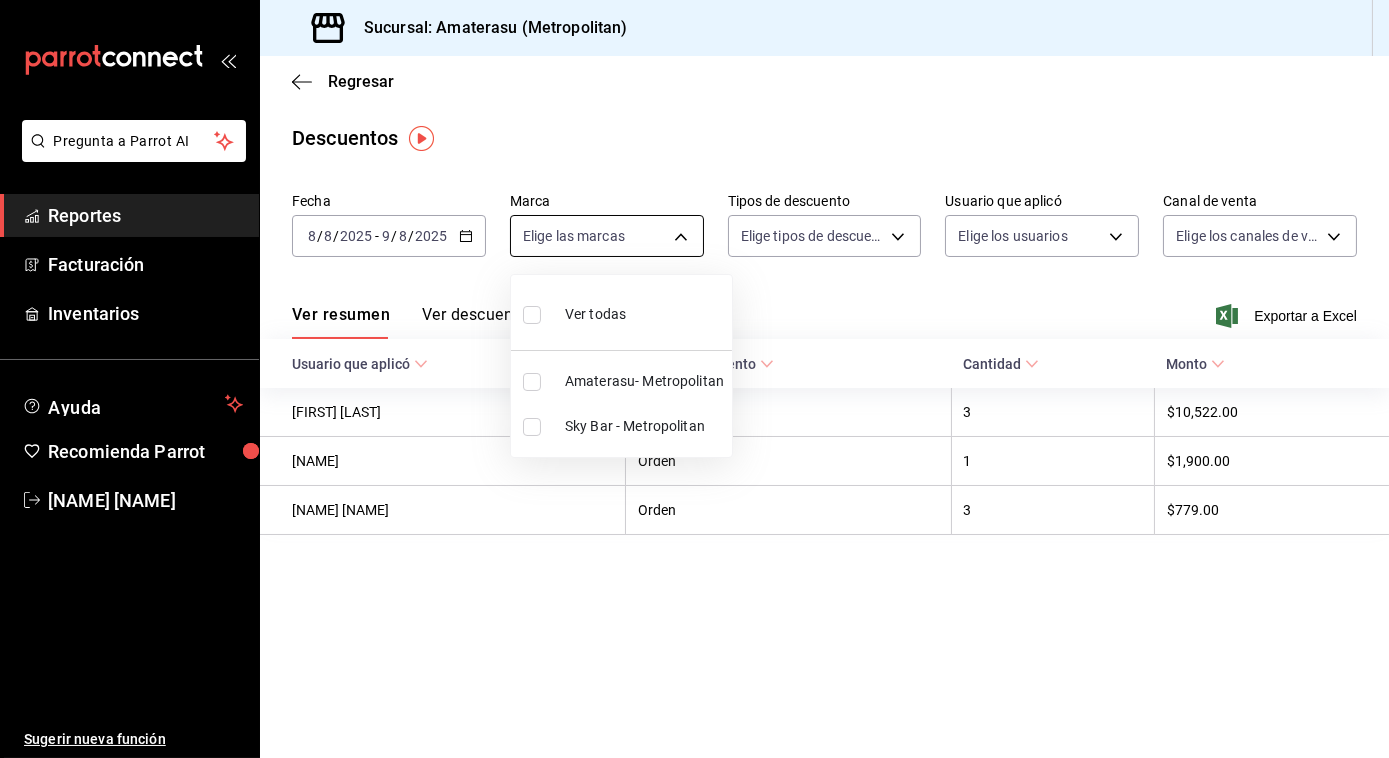 click on "Pregunta a Parrot AI Reportes   Facturación   Inventarios   Ayuda Recomienda Parrot   [FIRST] [LAST]   Sugerir nueva función   Sucursal: Amaterasu (Metropolitan) Regresar Descuentos Fecha 2025-08-08 8 / 8 / 2025 - 2025-08-09 9 / 8 / 2025 Marca Elige las marcas Tipos de descuento Elige tipos de descuento Usuario que aplicó Elige los usuarios Canal de venta Elige los canales de venta Ver resumen Ver descuentos Exportar a Excel Usuario que aplicó Tipo de descuento Cantidad Monto [FIRST] [LAST] Orden 3 $10,522.00 RAUL HUERTA Orden 1 $1,900.00 Jose Antonio Perez Naranjo Orden 3 $779.00 Pregunta a Parrot AI Reportes   Facturación   Inventarios   Ayuda Recomienda Parrot   Jose Antonio Perez Naranjo   Sugerir nueva función   GANA 1 MES GRATIS EN TU SUSCRIPCIÓN AQUÍ Ver video tutorial Ir a video Ver video tutorial Ir a video Visitar centro de ayuda (81) 2046 6363 soporte@parrotsoftware.io Visitar centro de ayuda (81) 2046 6363 soporte@parrotsoftware.io Ver todas Amaterasu- Metropolitan" at bounding box center (694, 379) 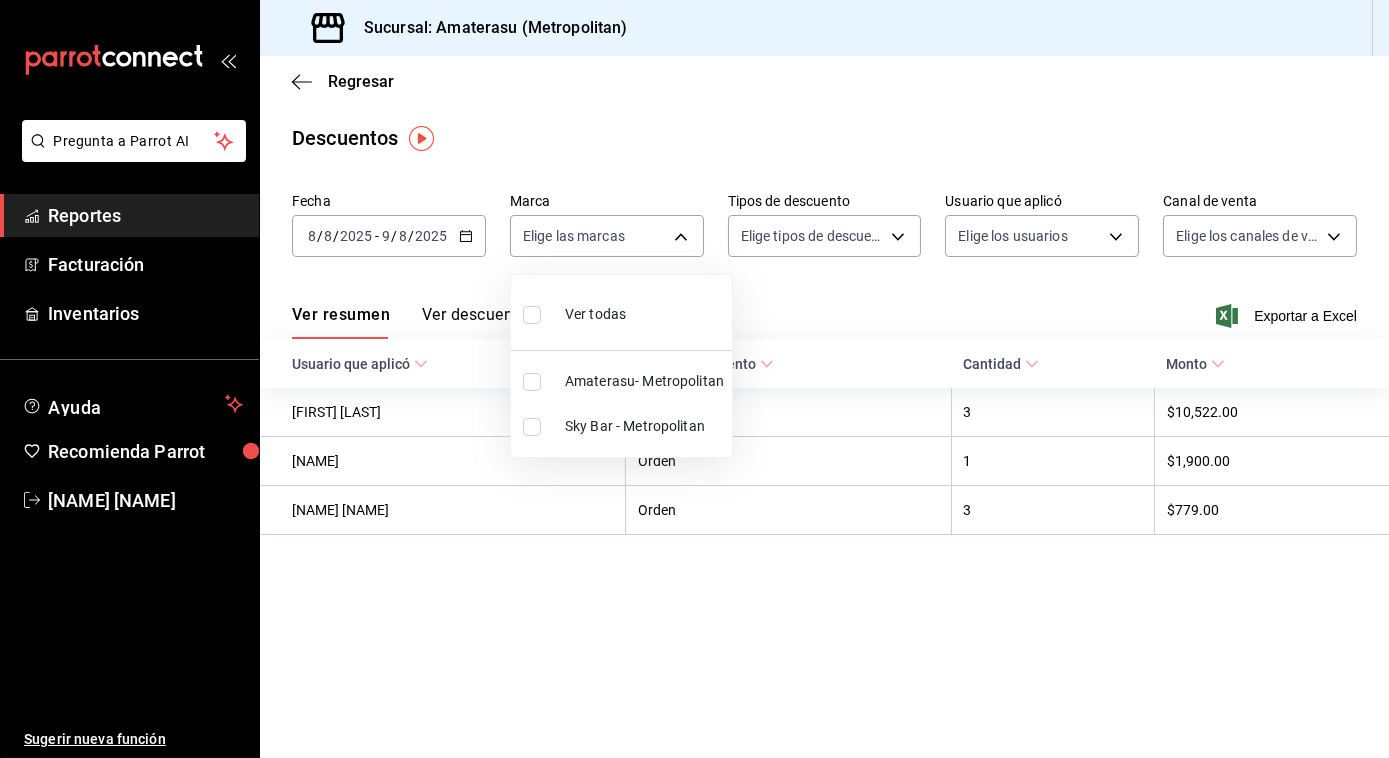 click at bounding box center (532, 382) 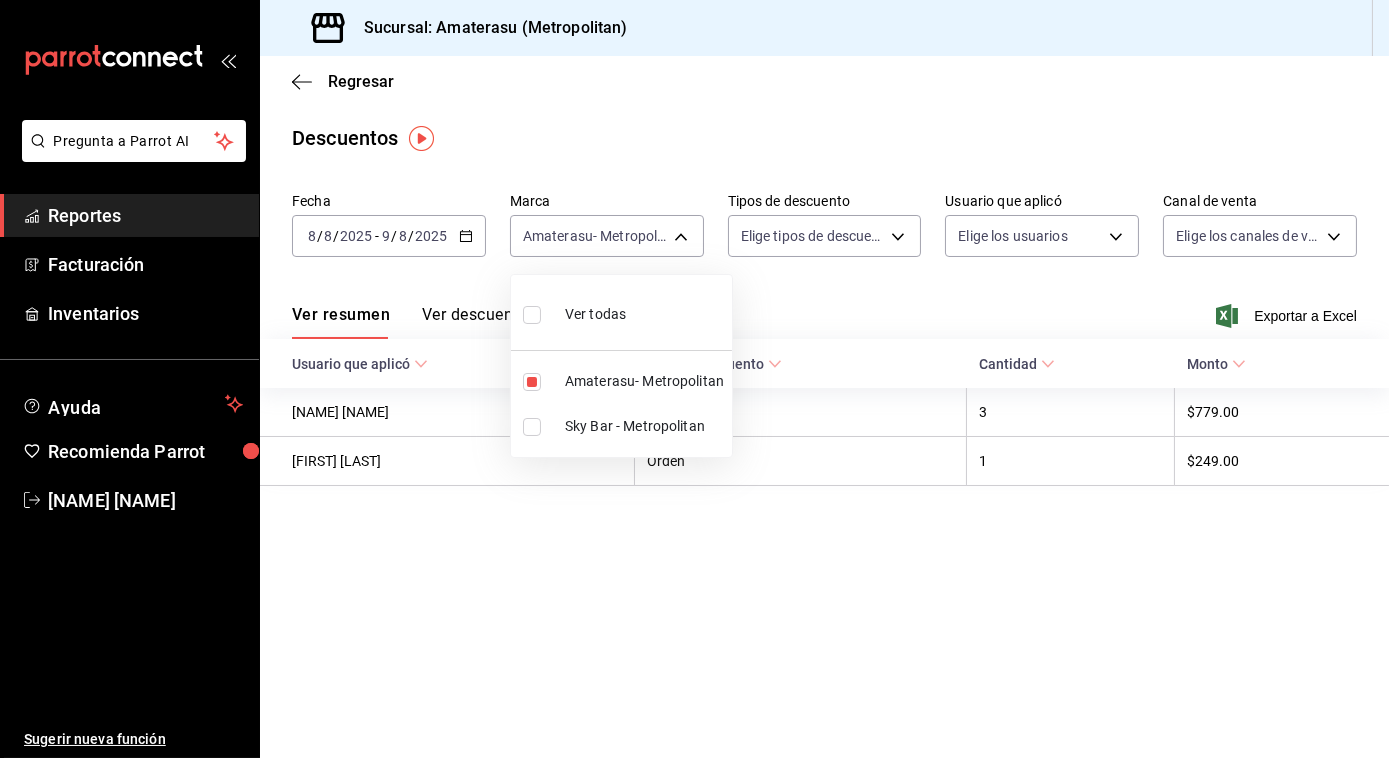 click at bounding box center [694, 379] 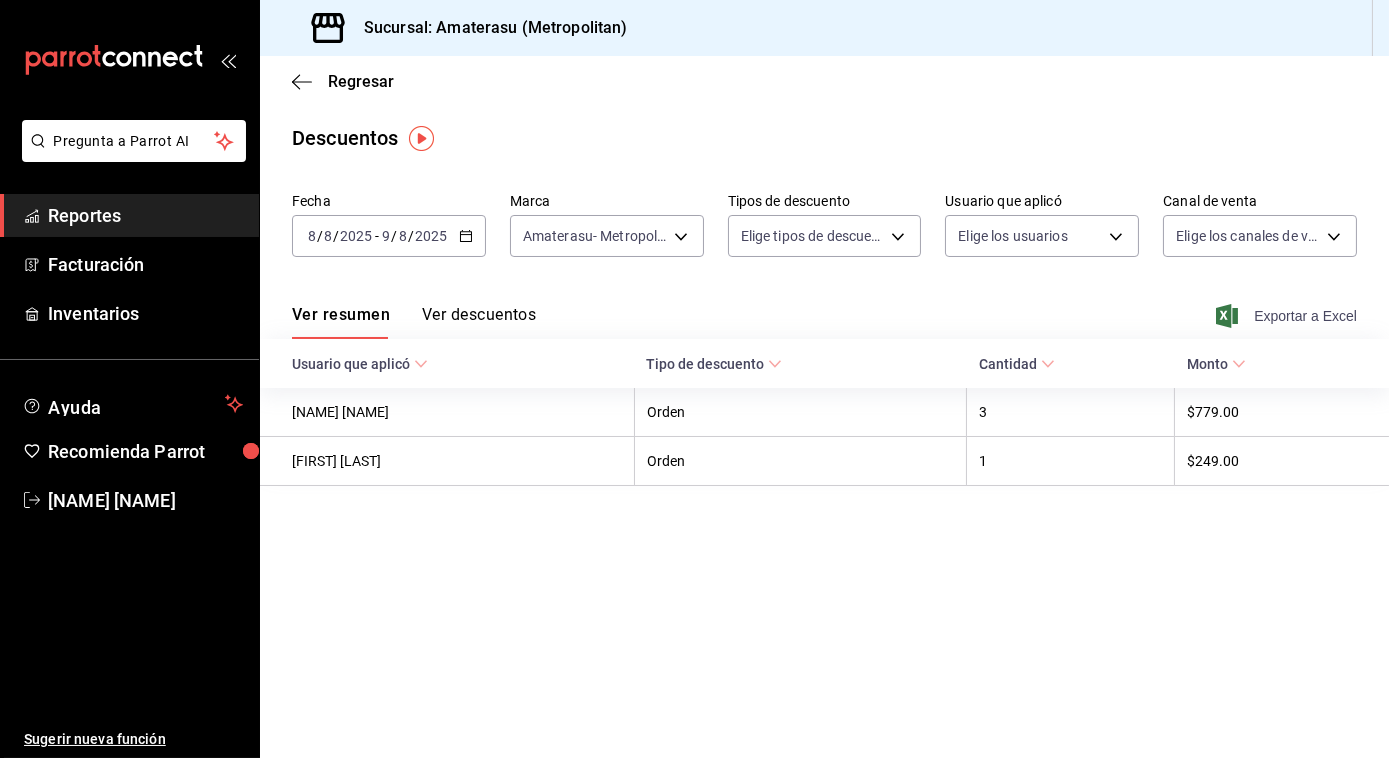 click on "Exportar a Excel" at bounding box center [1288, 316] 